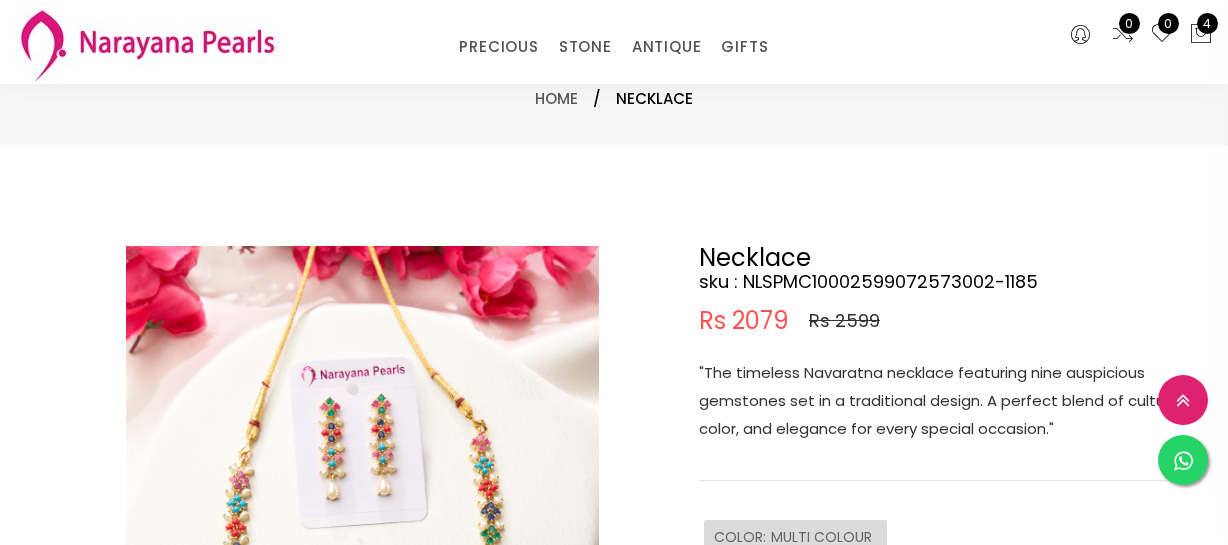 select on "INR" 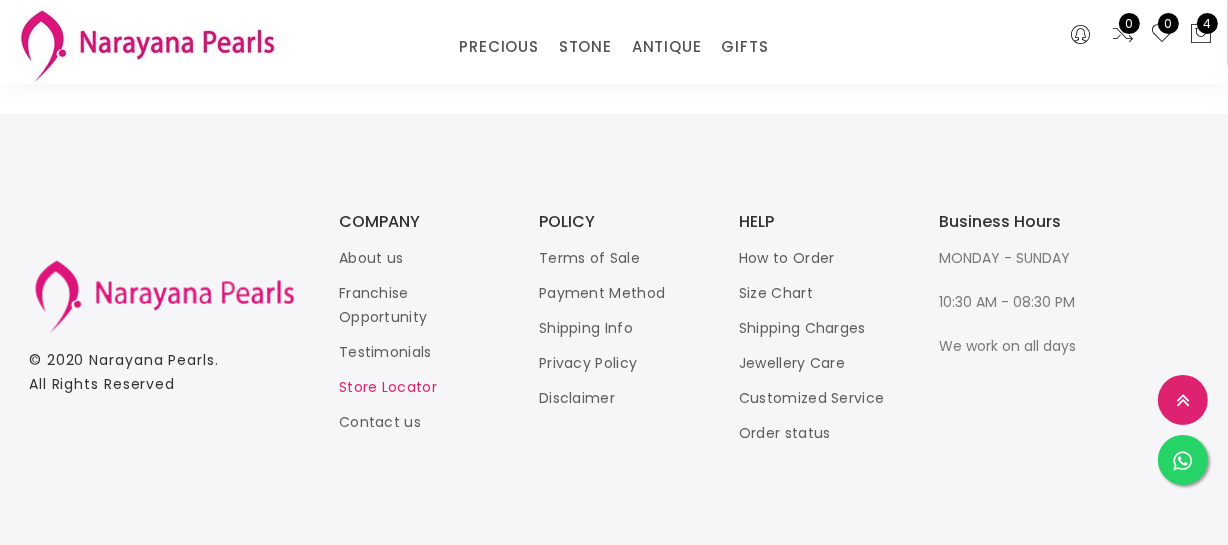 click on "Store Locator" at bounding box center (388, 387) 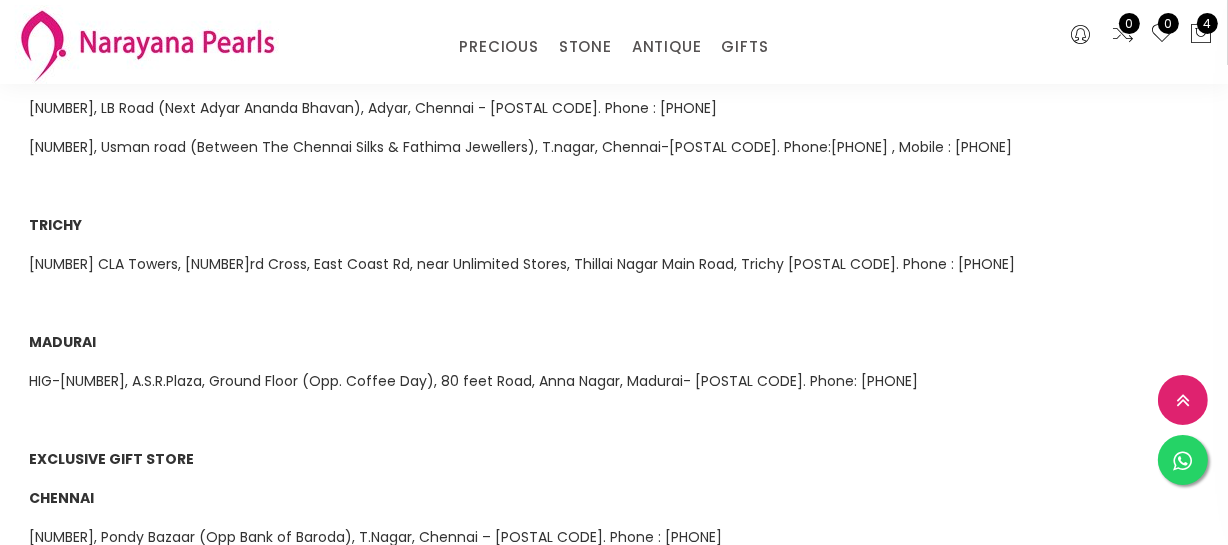scroll, scrollTop: 1272, scrollLeft: 0, axis: vertical 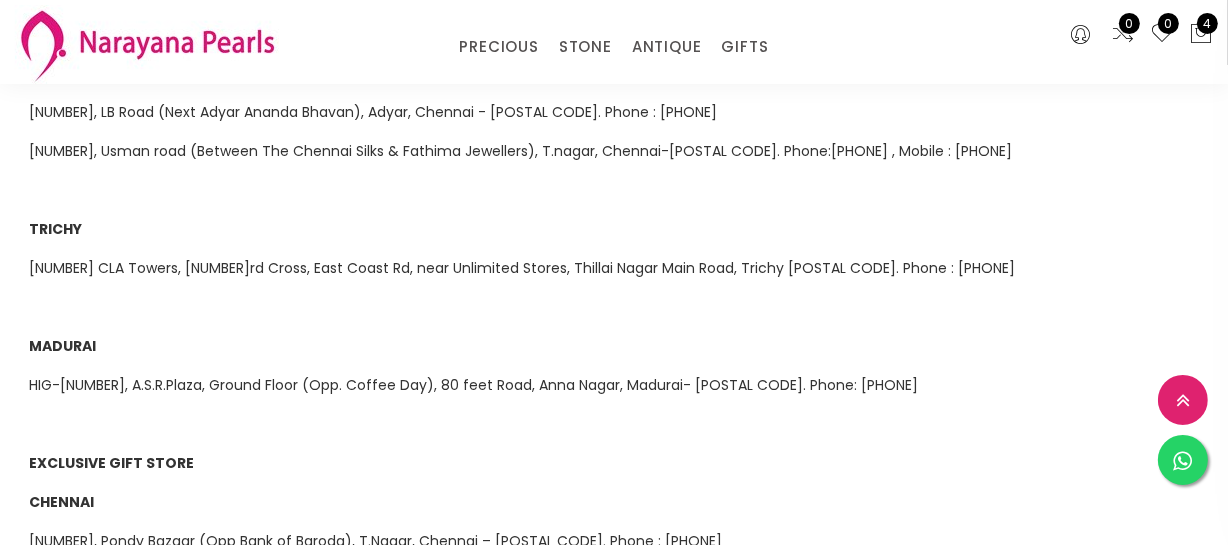 click on "[NUMBER] CLA Towers, [NUMBER]rd Cross, East Coast Rd, near Unlimited Stores, Thillai Nagar Main Road, Trichy [POSTAL CODE]. Phone : [PHONE]" at bounding box center [522, 268] 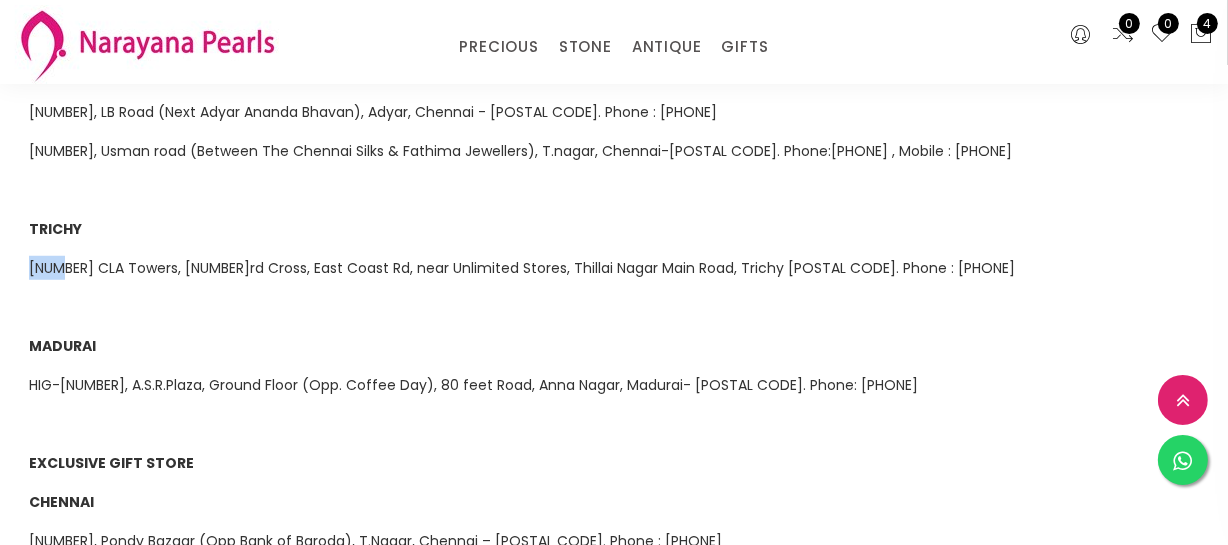 click on "[NUMBER] CLA Towers, [NUMBER]rd Cross, East Coast Rd, near Unlimited Stores, Thillai Nagar Main Road, Trichy [POSTAL CODE]. Phone : [PHONE]" at bounding box center [522, 268] 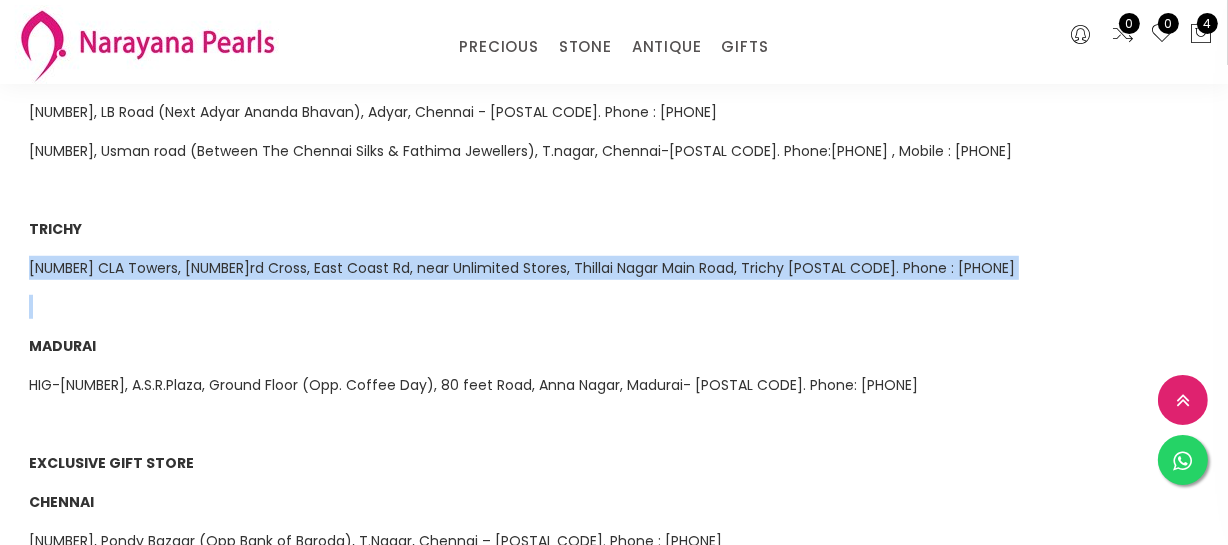 drag, startPoint x: 29, startPoint y: 269, endPoint x: 245, endPoint y: 298, distance: 217.93806 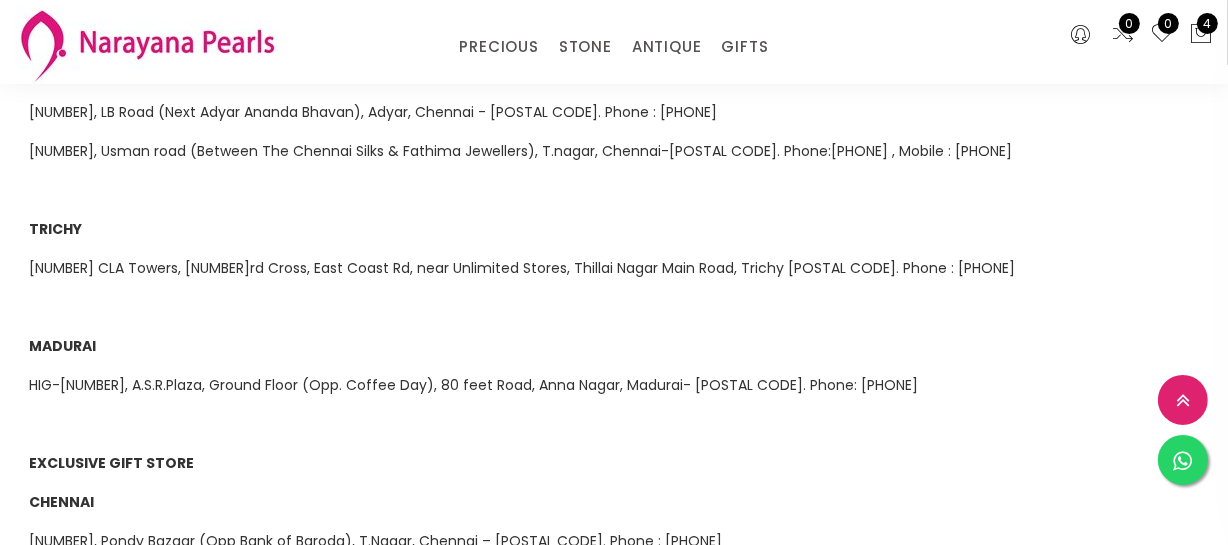 click on "[NUMBER] CLA Towers, [NUMBER]rd Cross, East Coast Rd, near Unlimited Stores, Thillai Nagar Main Road, Trichy [POSTAL CODE]. Phone : [PHONE]" at bounding box center [522, 268] 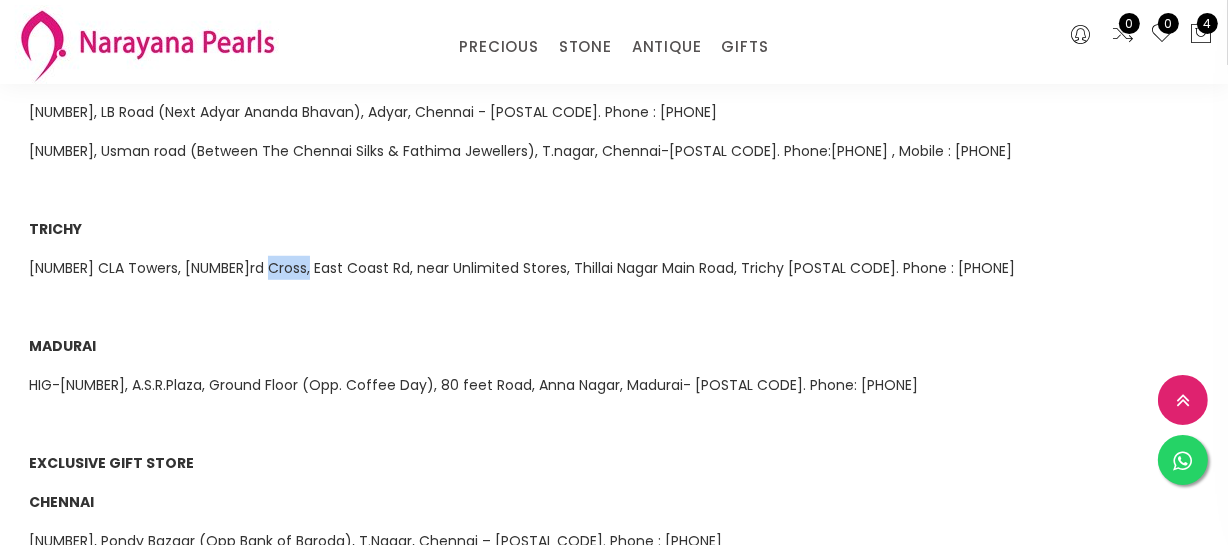 click on "[NUMBER] CLA Towers, [NUMBER]rd Cross, East Coast Rd, near Unlimited Stores, Thillai Nagar Main Road, Trichy [POSTAL CODE]. Phone : [PHONE]" at bounding box center (522, 268) 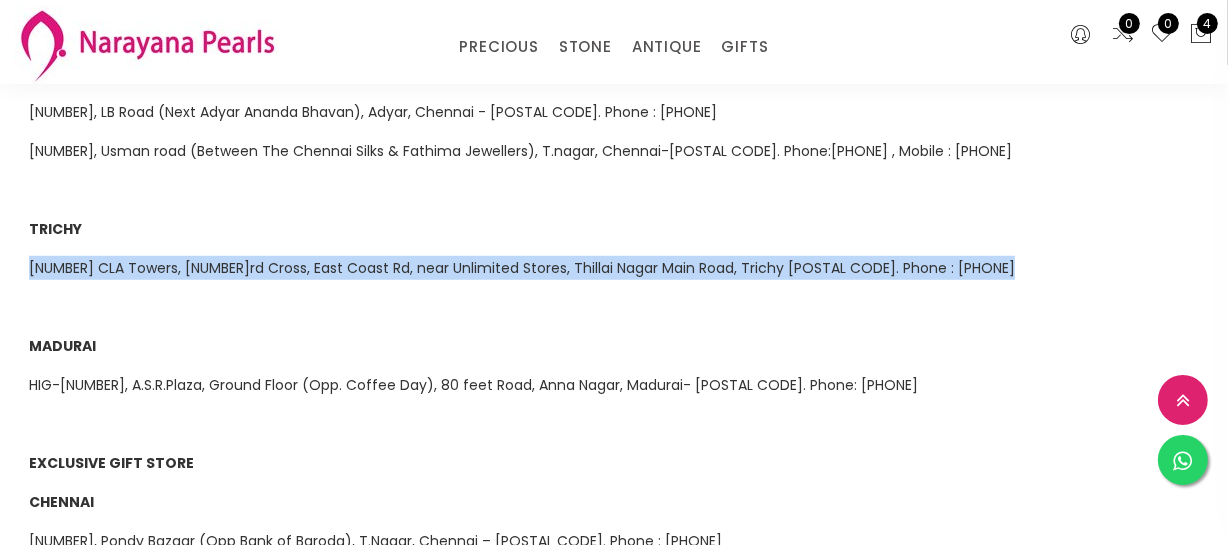 click on "[NUMBER] CLA Towers, [NUMBER]rd Cross, East Coast Rd, near Unlimited Stores, Thillai Nagar Main Road, Trichy [POSTAL CODE]. Phone : [PHONE]" at bounding box center [522, 268] 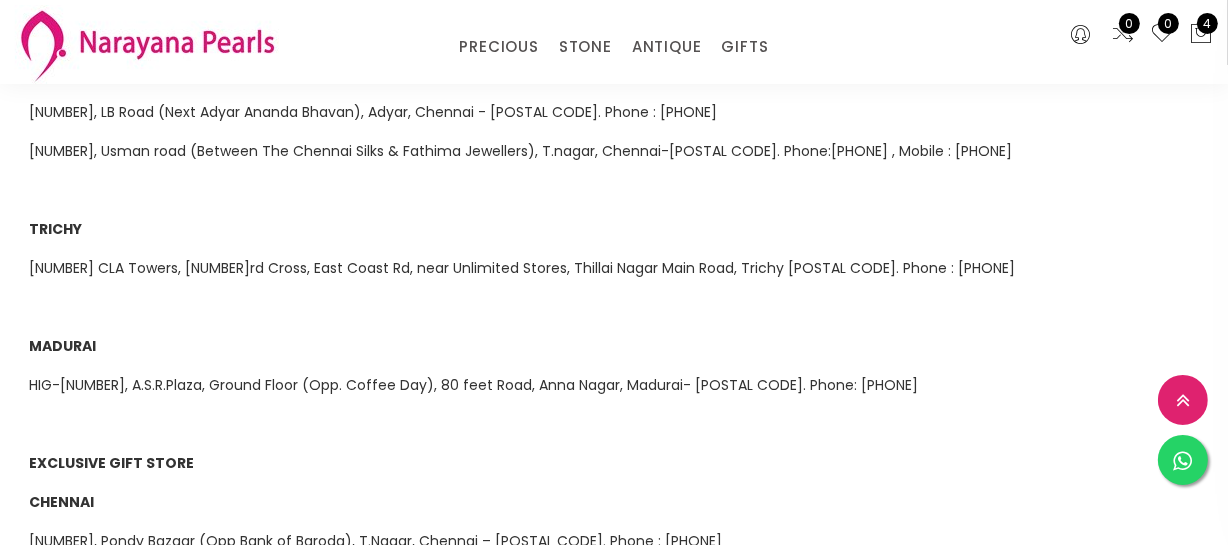click on "HIG-[NUMBER], A.S.R.Plaza, Ground Floor (Opp. Coffee Day), 80 feet Road, Anna Nagar, Madurai- [POSTAL CODE]. Phone: [PHONE]" at bounding box center (473, 385) 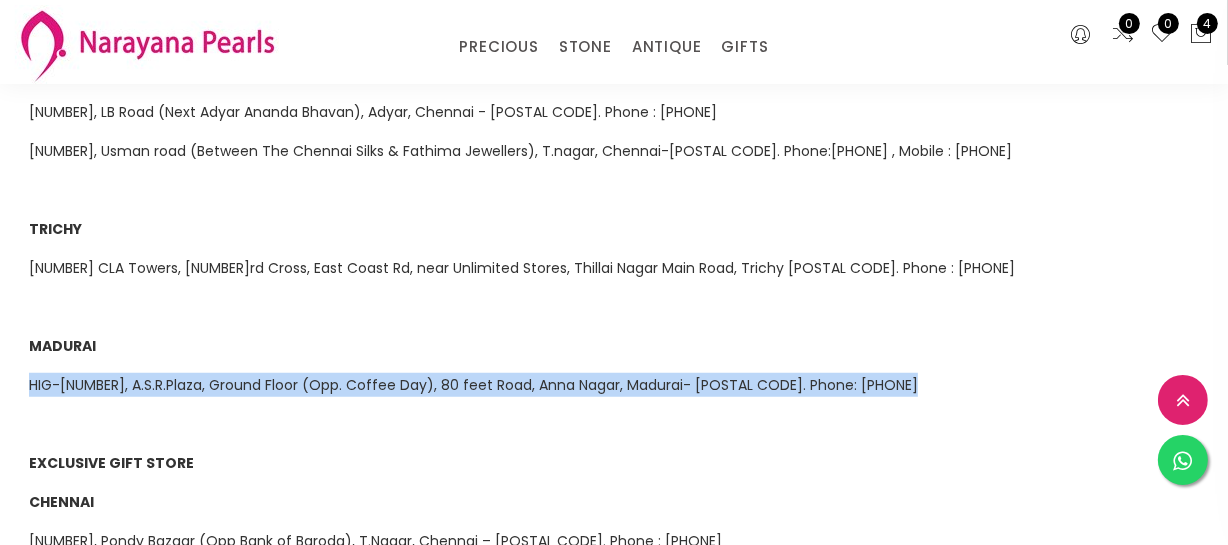 click on "HIG-[NUMBER], A.S.R.Plaza, Ground Floor (Opp. Coffee Day), 80 feet Road, Anna Nagar, Madurai- [POSTAL CODE]. Phone: [PHONE]" at bounding box center [473, 385] 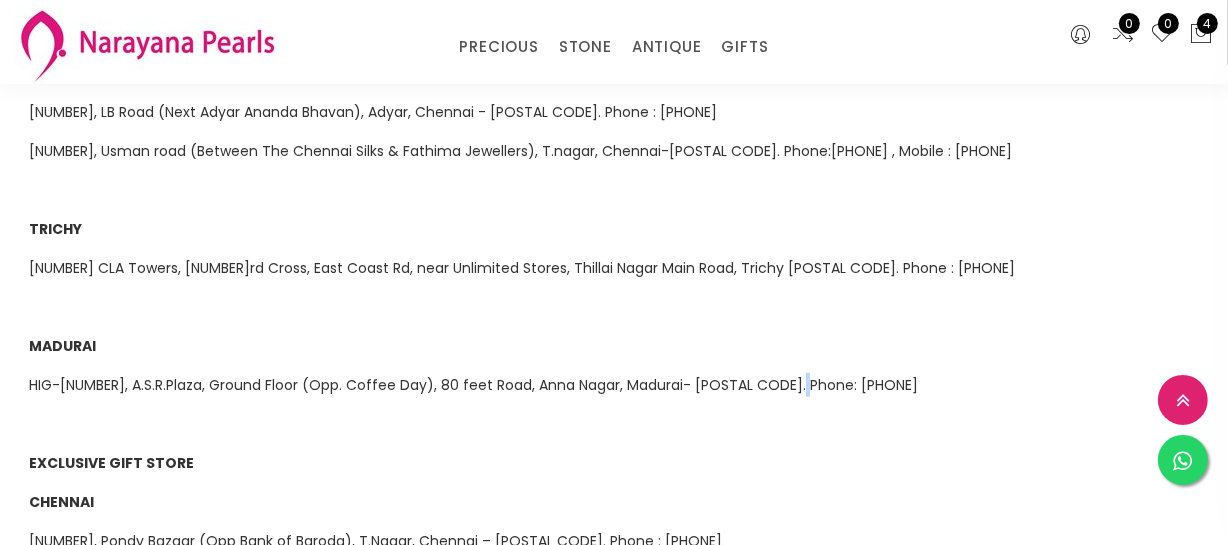 click on "HIG-[NUMBER], A.S.R.Plaza, Ground Floor (Opp. Coffee Day), 80 feet Road, Anna Nagar, Madurai- [POSTAL CODE]. Phone: [PHONE]" at bounding box center [473, 385] 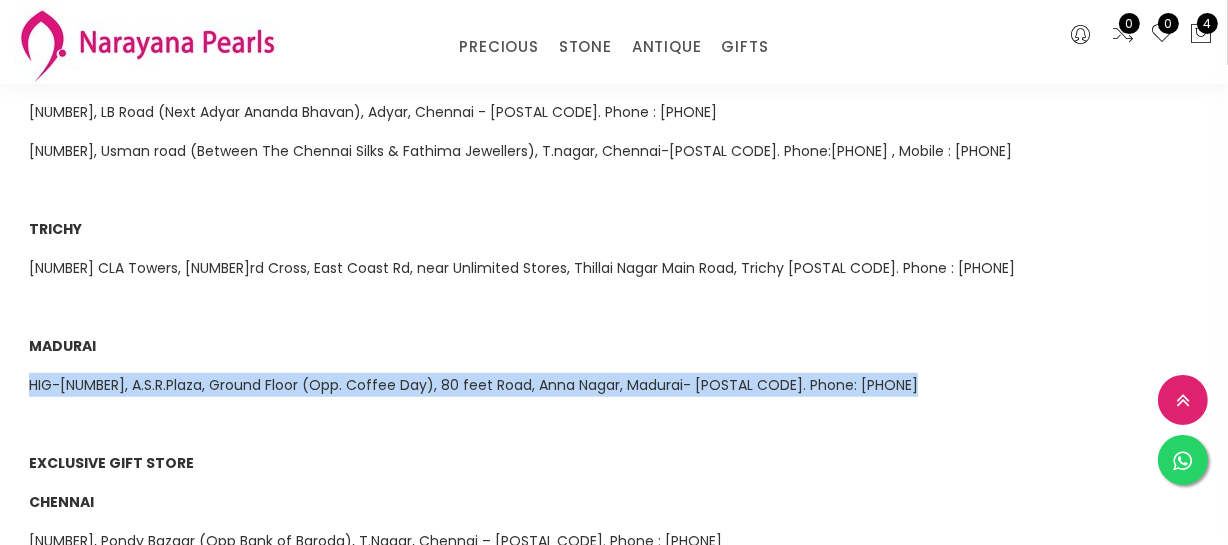 click on "HIG-[NUMBER], A.S.R.Plaza, Ground Floor (Opp. Coffee Day), 80 feet Road, Anna Nagar, Madurai- [POSTAL CODE]. Phone: [PHONE]" at bounding box center [473, 385] 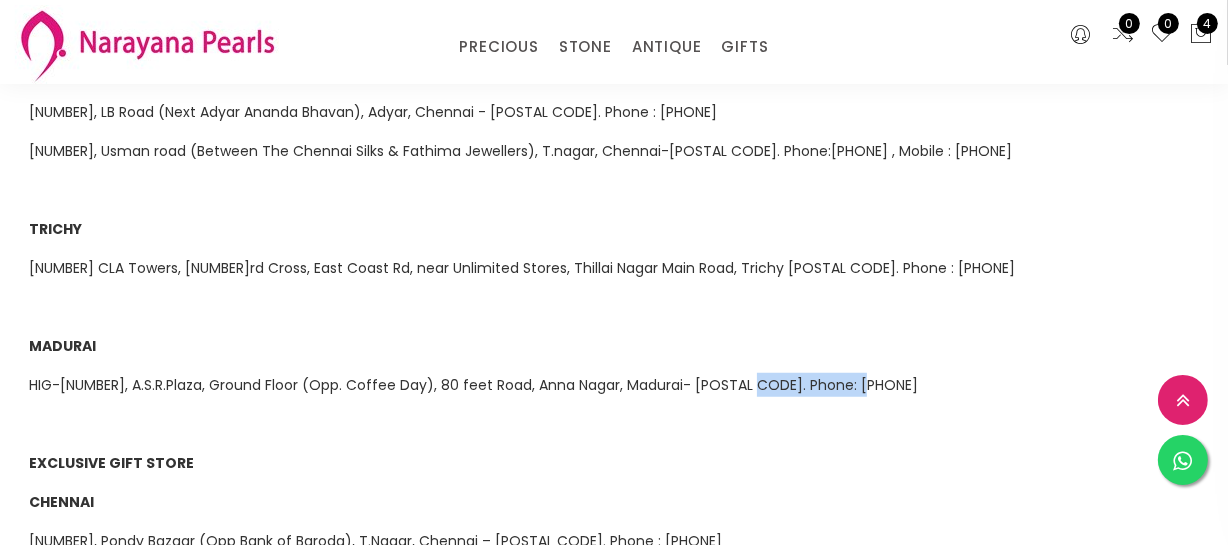 drag, startPoint x: 750, startPoint y: 387, endPoint x: 872, endPoint y: 390, distance: 122.03688 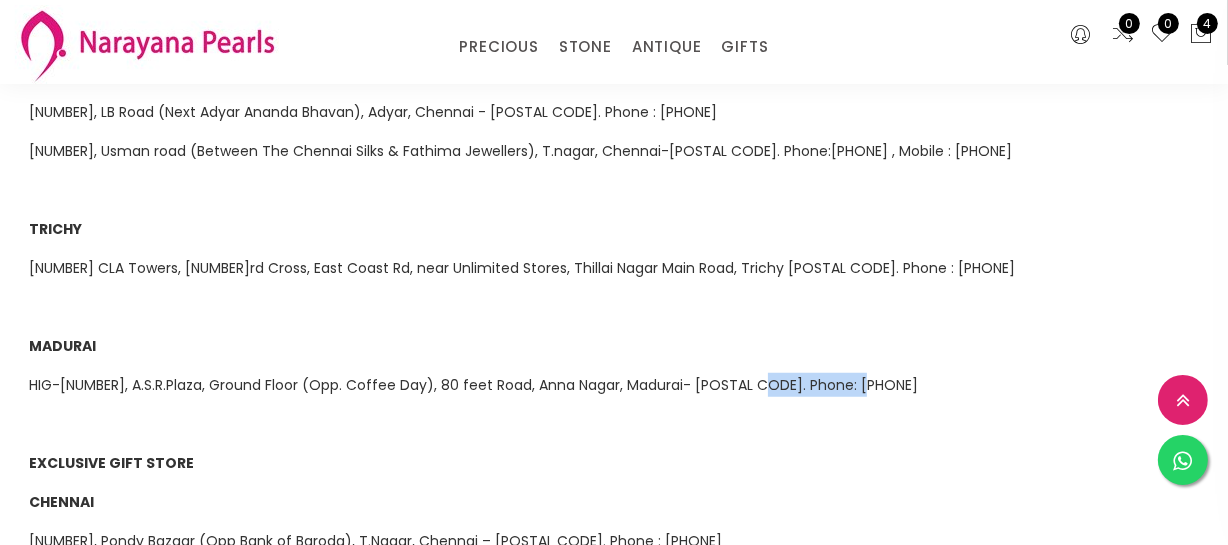 drag, startPoint x: 753, startPoint y: 386, endPoint x: 904, endPoint y: 385, distance: 151.00331 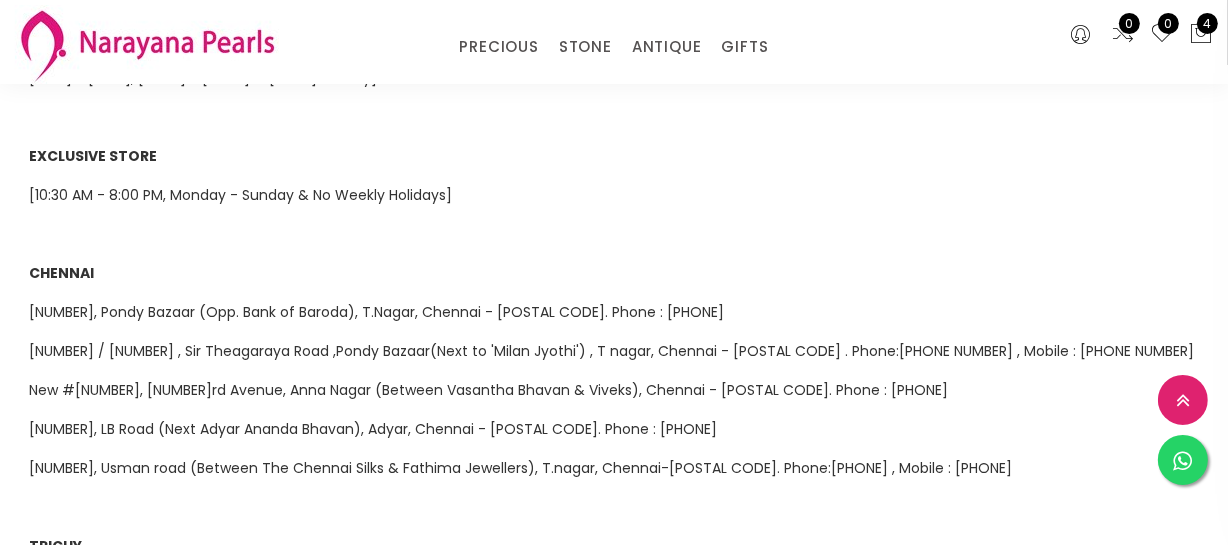 scroll, scrollTop: 1000, scrollLeft: 0, axis: vertical 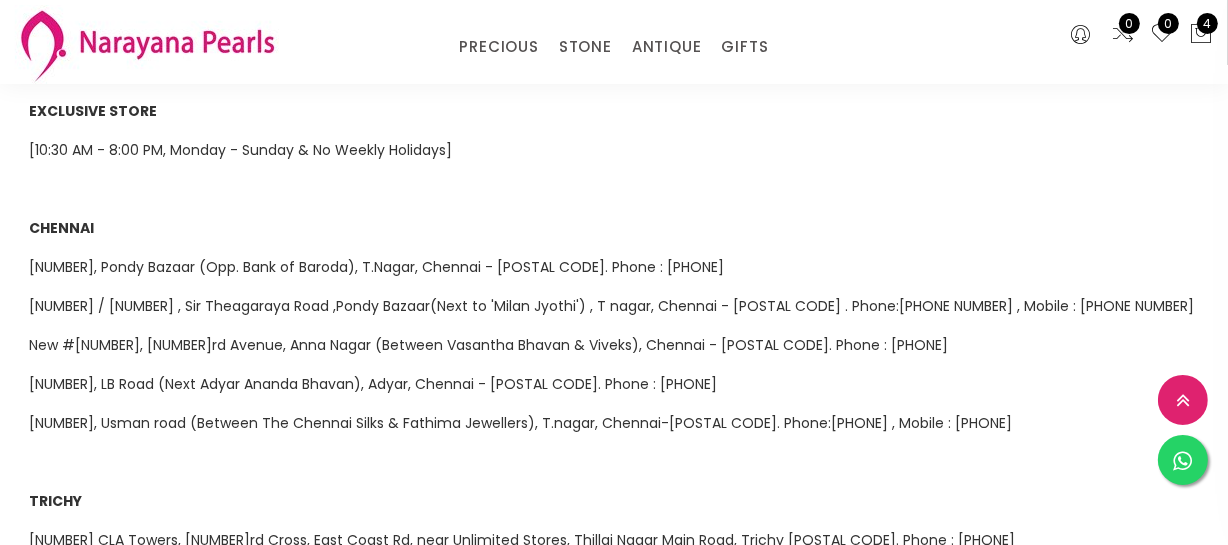 click on "[NUMBER], Usman road (Between The Chennai Silks & Fathima Jewellers), T.nagar, Chennai-[POSTAL CODE]. Phone:[PHONE] , Mobile : [PHONE]" at bounding box center (520, 423) 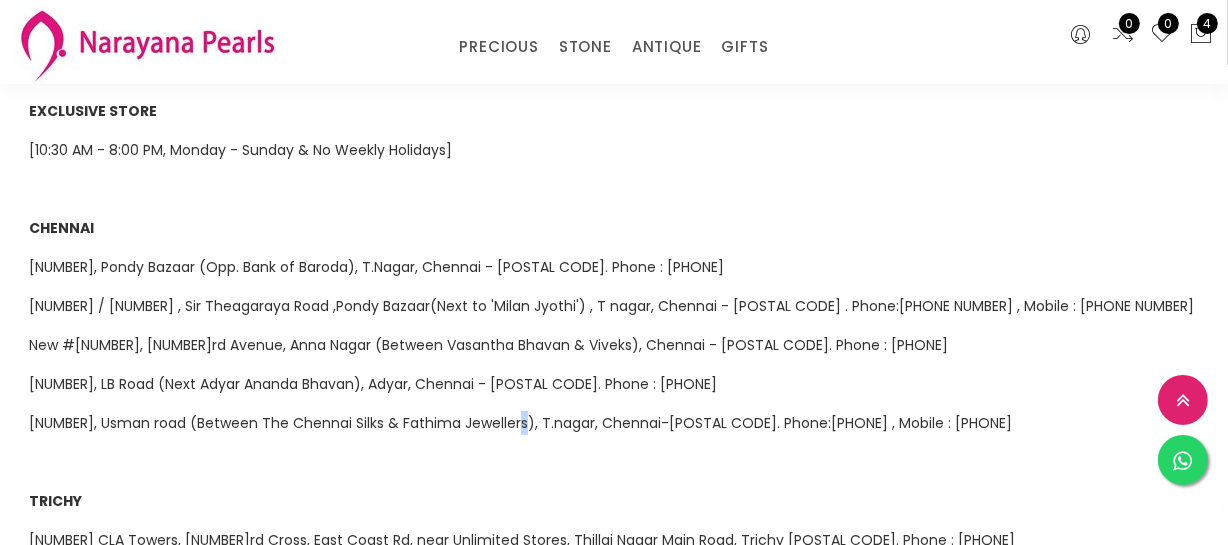 click on "[NUMBER], Usman road (Between The Chennai Silks & Fathima Jewellers), T.nagar, Chennai-[POSTAL CODE]. Phone:[PHONE] , Mobile : [PHONE]" at bounding box center [520, 423] 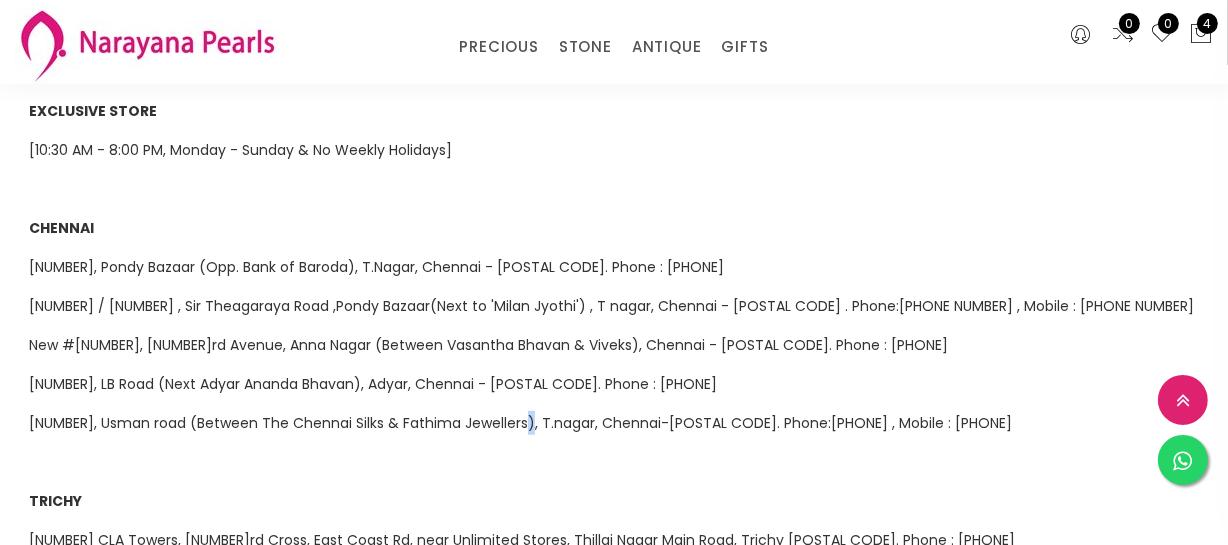 click on "[NUMBER], Usman road (Between The Chennai Silks & Fathima Jewellers), T.nagar, Chennai-[POSTAL CODE]. Phone:[PHONE] , Mobile : [PHONE]" at bounding box center (520, 423) 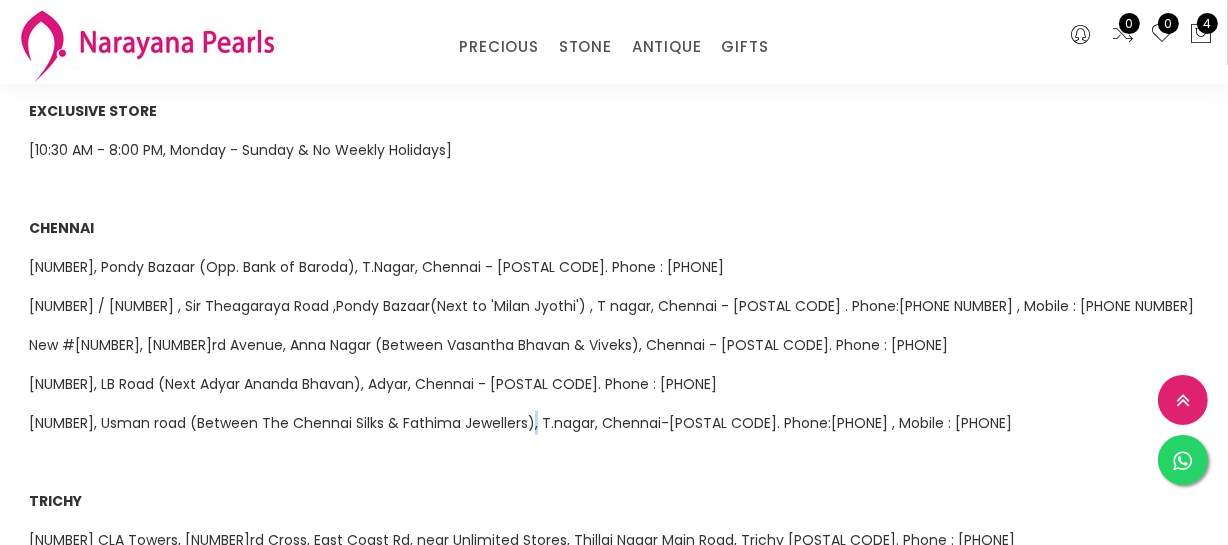 click on "[NUMBER], Usman road (Between The Chennai Silks & Fathima Jewellers), T.nagar, Chennai-[POSTAL CODE]. Phone:[PHONE] , Mobile : [PHONE]" at bounding box center [520, 423] 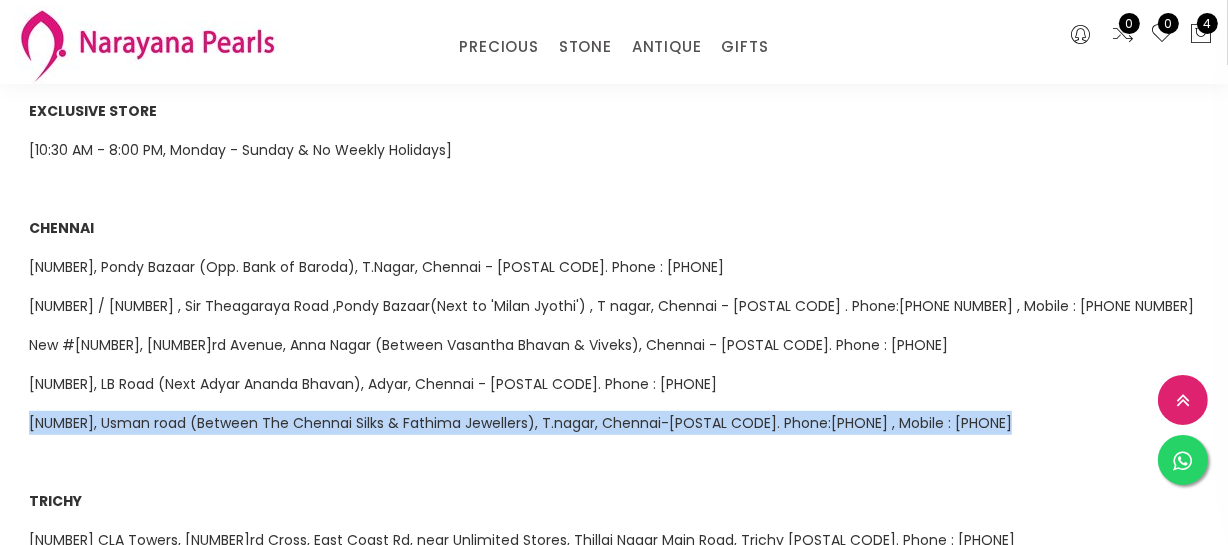 click on "[NUMBER], Usman road (Between The Chennai Silks & Fathima Jewellers), T.nagar, Chennai-[POSTAL CODE]. Phone:[PHONE] , Mobile : [PHONE]" at bounding box center [520, 423] 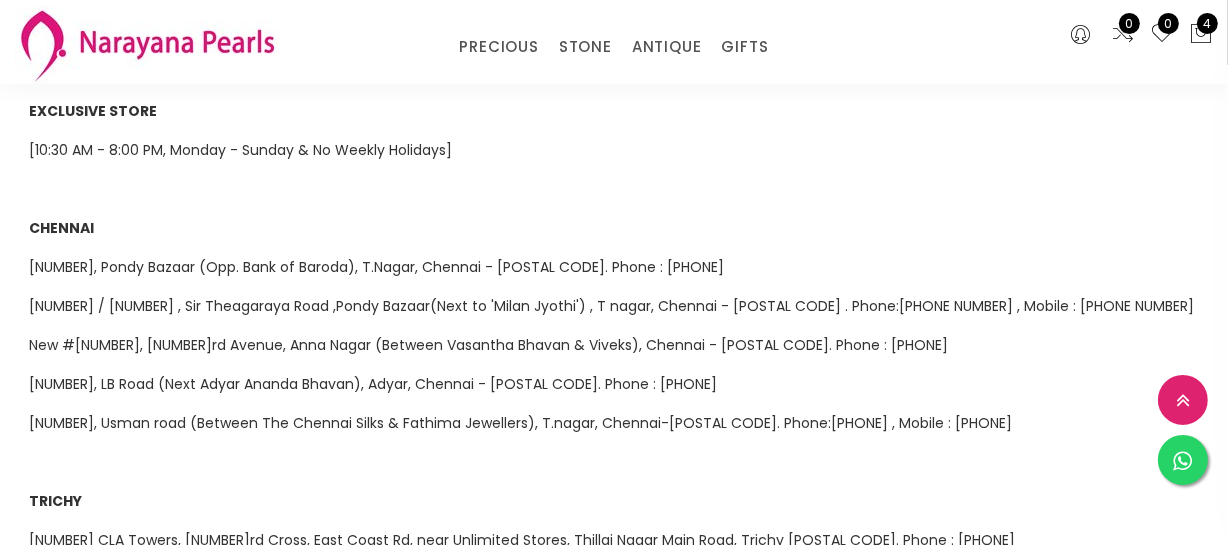 click on "[NUMBER] / [NUMBER] , Sir Theagaraya Road ,Pondy Bazaar(Next to 'Milan Jyothi') , T nagar, Chennai - [POSTAL CODE] . Phone:[PHONE NUMBER] , Mobile : [PHONE NUMBER]" at bounding box center (611, 306) 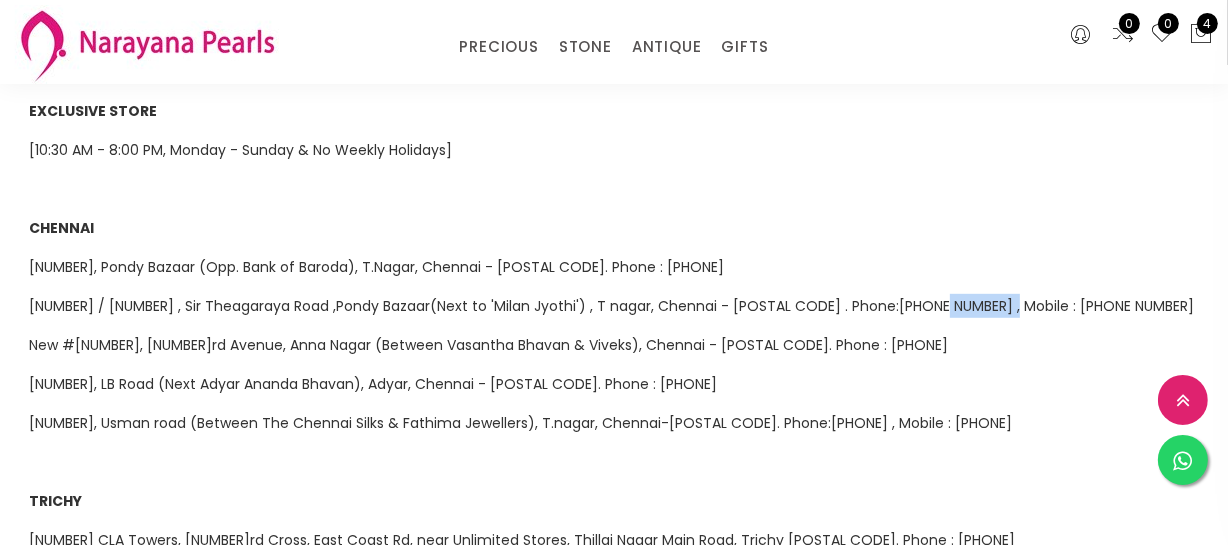 click on "[NUMBER] / [NUMBER] , Sir Theagaraya Road ,Pondy Bazaar(Next to 'Milan Jyothi') , T nagar, Chennai - [POSTAL CODE] . Phone:[PHONE NUMBER] , Mobile : [PHONE NUMBER]" at bounding box center [611, 306] 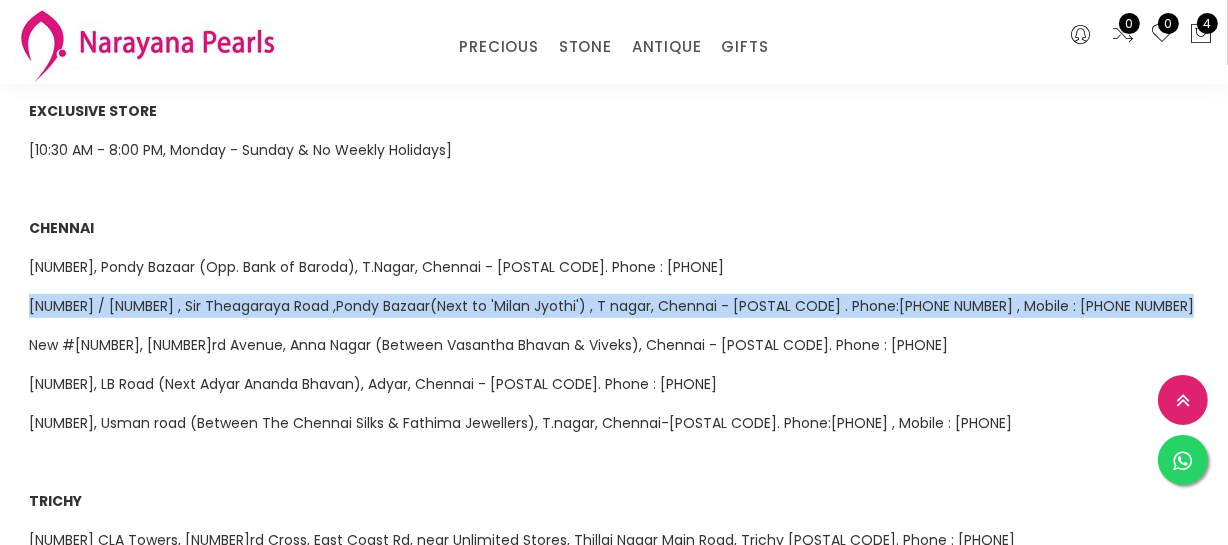 click on "[NUMBER] / [NUMBER] , Sir Theagaraya Road ,Pondy Bazaar(Next to 'Milan Jyothi') , T nagar, Chennai - [POSTAL CODE] . Phone:[PHONE NUMBER] , Mobile : [PHONE NUMBER]" at bounding box center (611, 306) 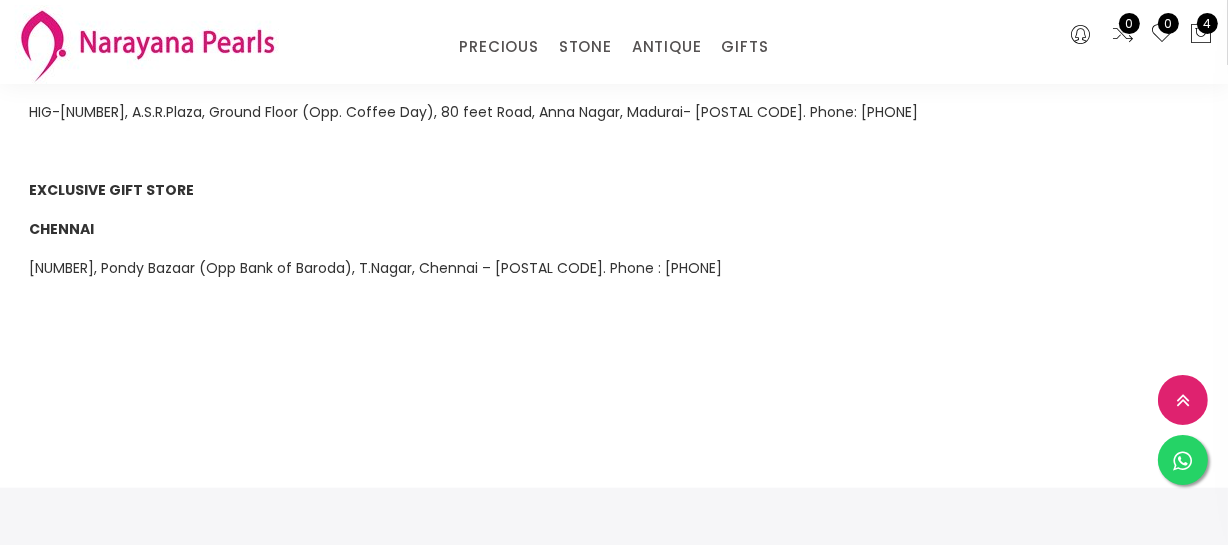 scroll, scrollTop: 1181, scrollLeft: 0, axis: vertical 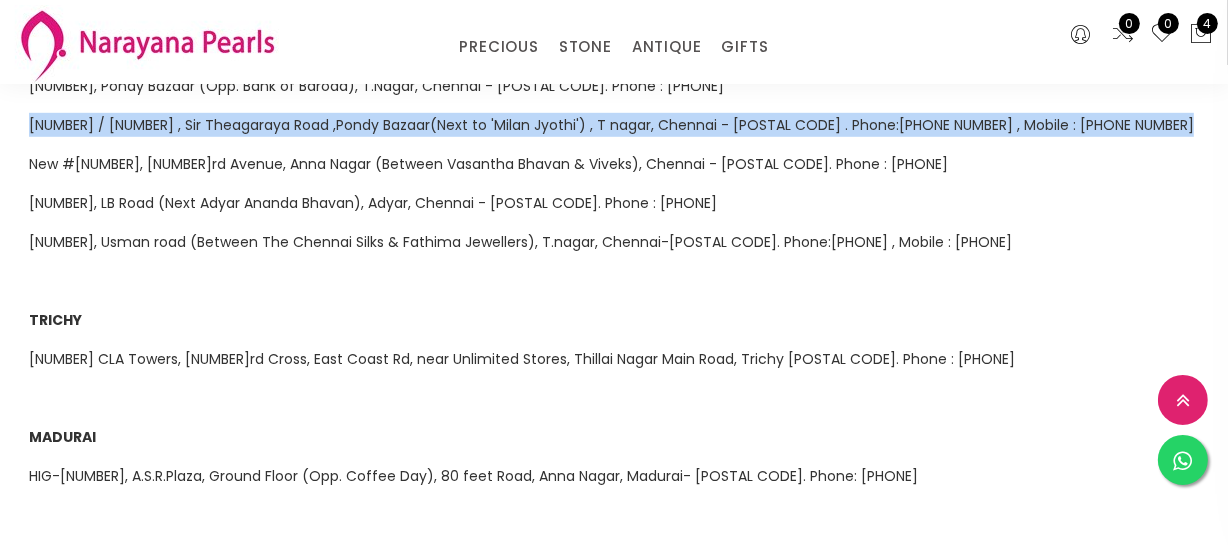 click on "[NUMBER] CLA Towers, [NUMBER]rd Cross, East Coast Rd, near Unlimited Stores, Thillai Nagar Main Road, Trichy [POSTAL CODE]. Phone : [PHONE]" at bounding box center (522, 359) 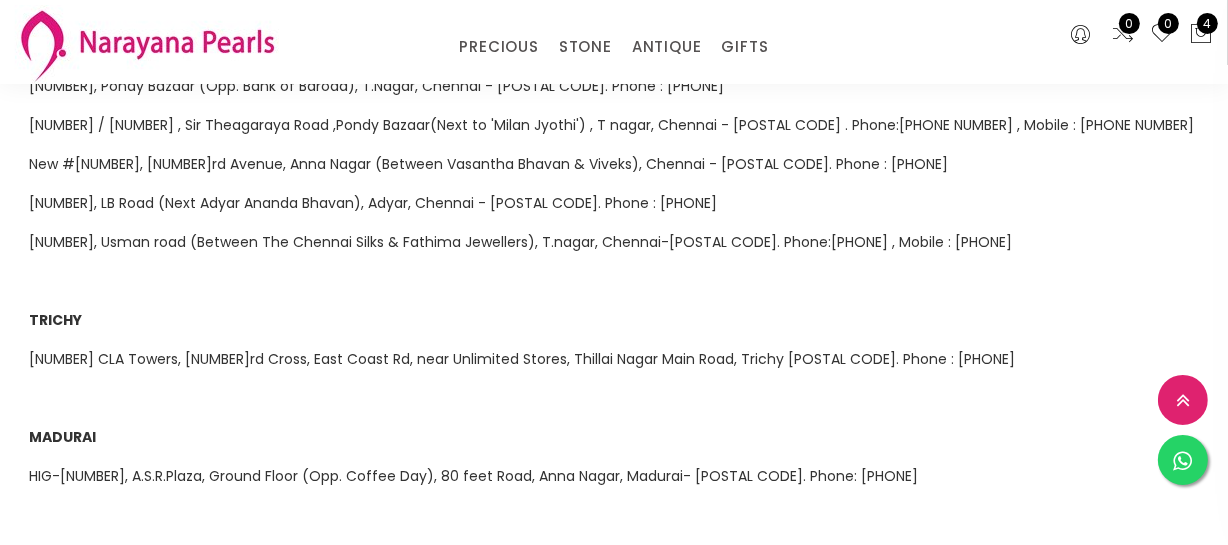 click on "[NUMBER] CLA Towers, [NUMBER]rd Cross, East Coast Rd, near Unlimited Stores, Thillai Nagar Main Road, Trichy [POSTAL CODE]. Phone : [PHONE]" at bounding box center [522, 359] 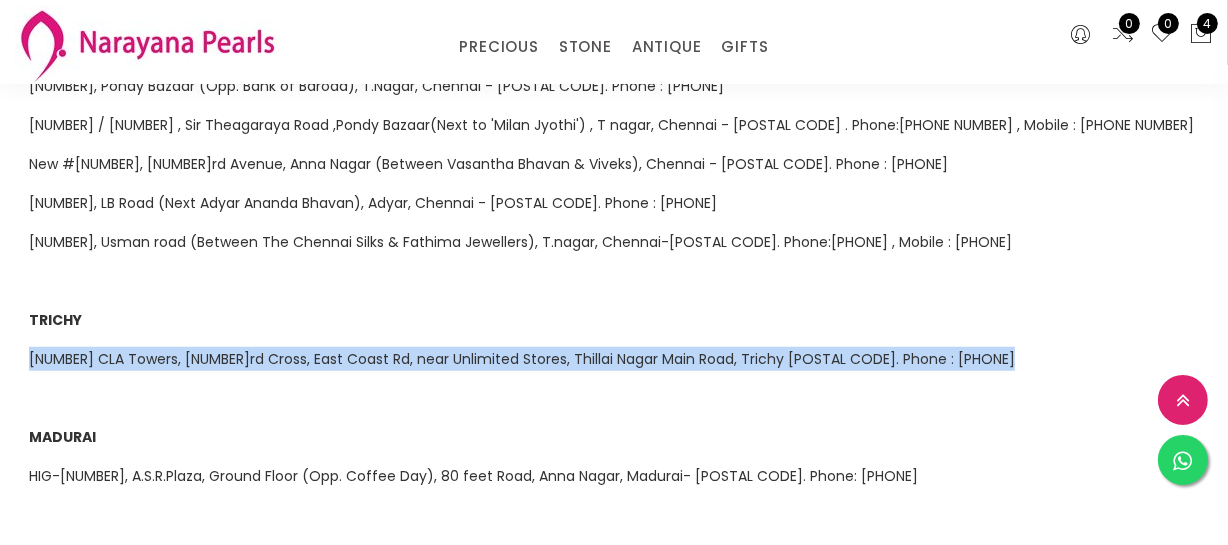 click on "[NUMBER] CLA Towers, [NUMBER]rd Cross, East Coast Rd, near Unlimited Stores, Thillai Nagar Main Road, Trichy [POSTAL CODE]. Phone : [PHONE]" at bounding box center (522, 359) 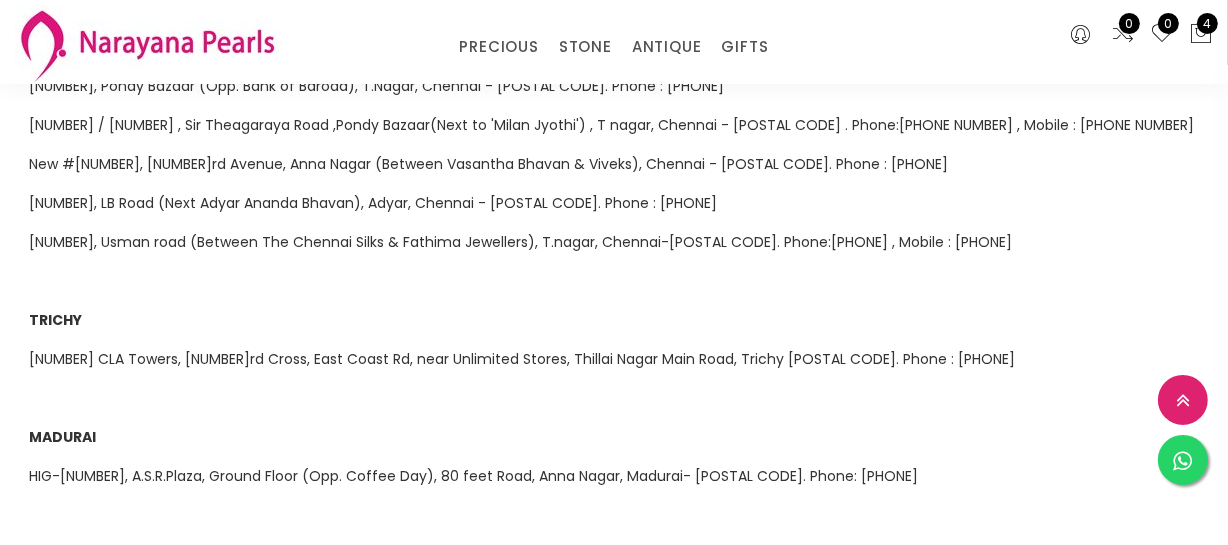 click at bounding box center (614, 281) 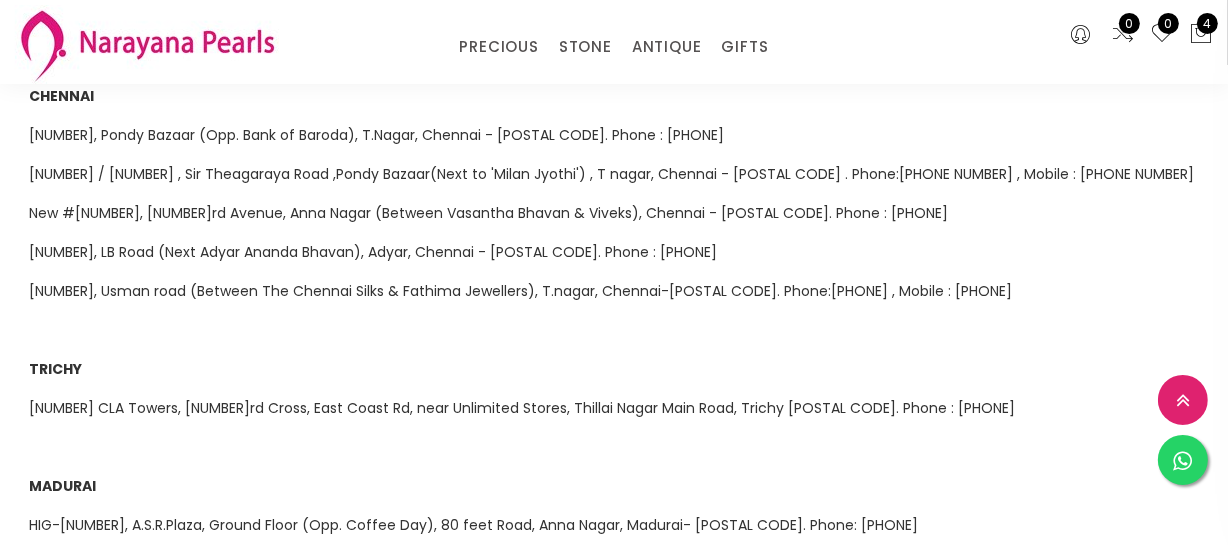 scroll, scrollTop: 1090, scrollLeft: 0, axis: vertical 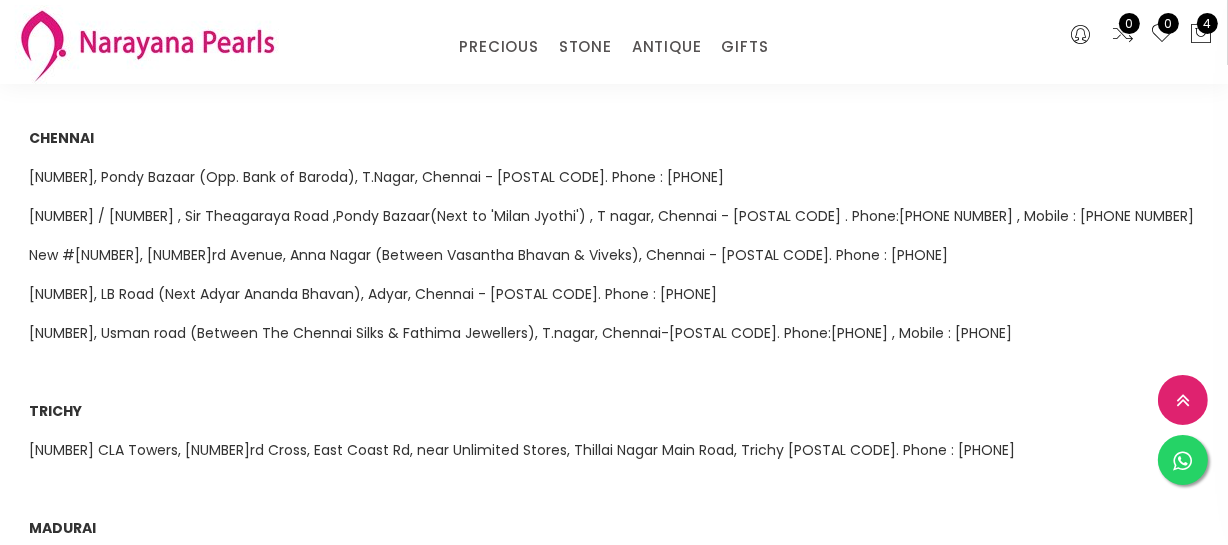 click on "[NUMBER] CLA Towers, [NUMBER]rd Cross, East Coast Rd, near Unlimited Stores, Thillai Nagar Main Road, Trichy [POSTAL CODE]. Phone : [PHONE]" at bounding box center [522, 450] 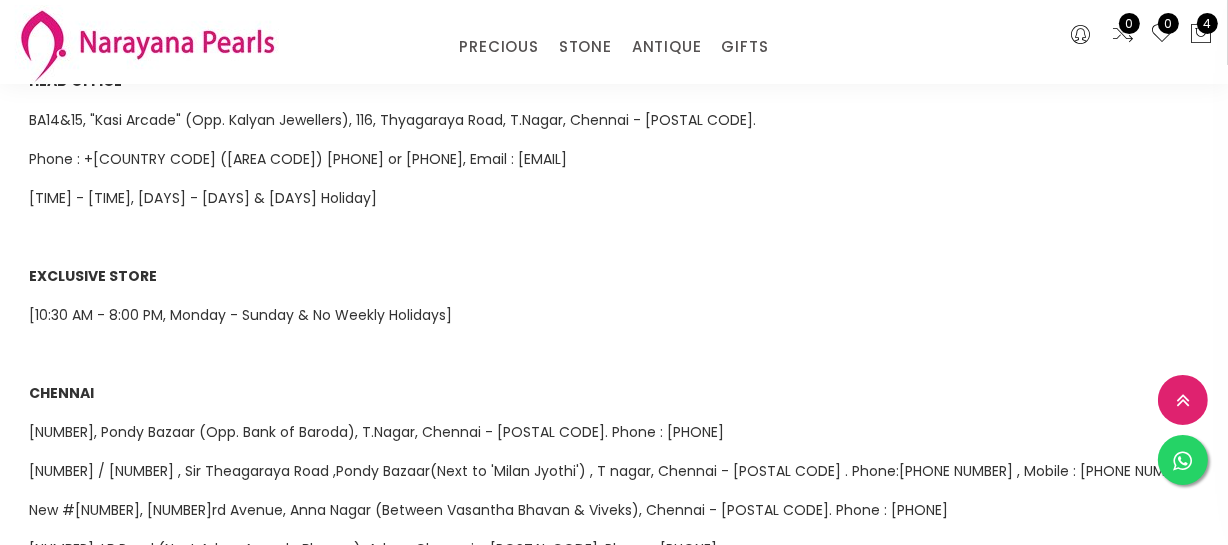 scroll, scrollTop: 818, scrollLeft: 0, axis: vertical 